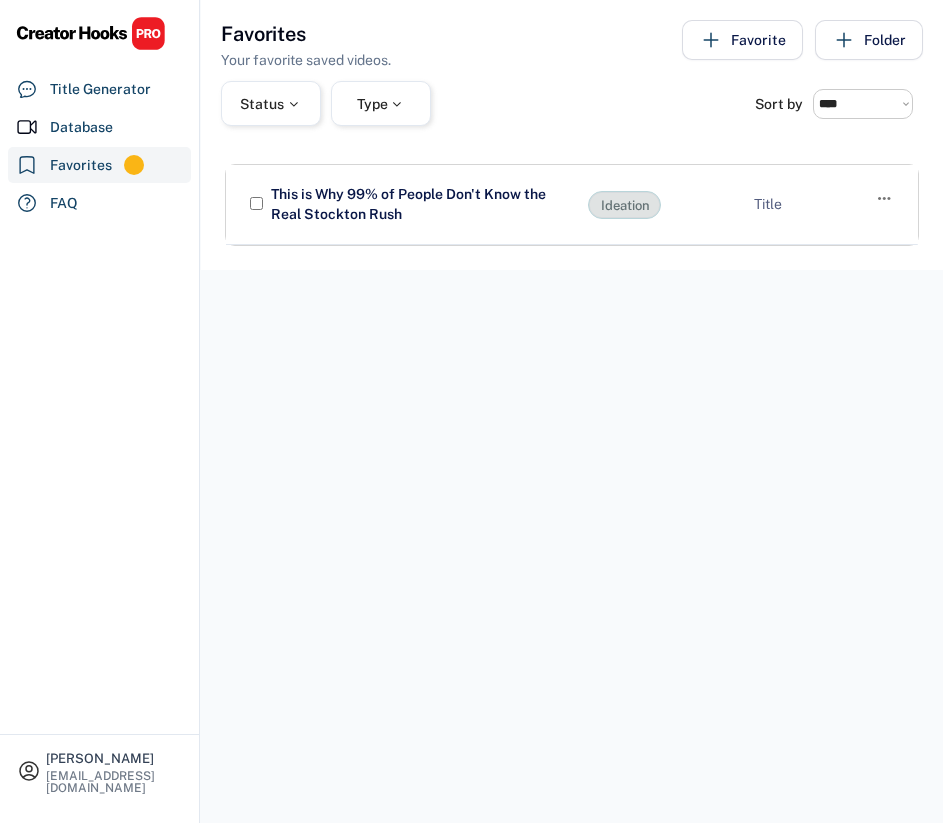 select on "******" 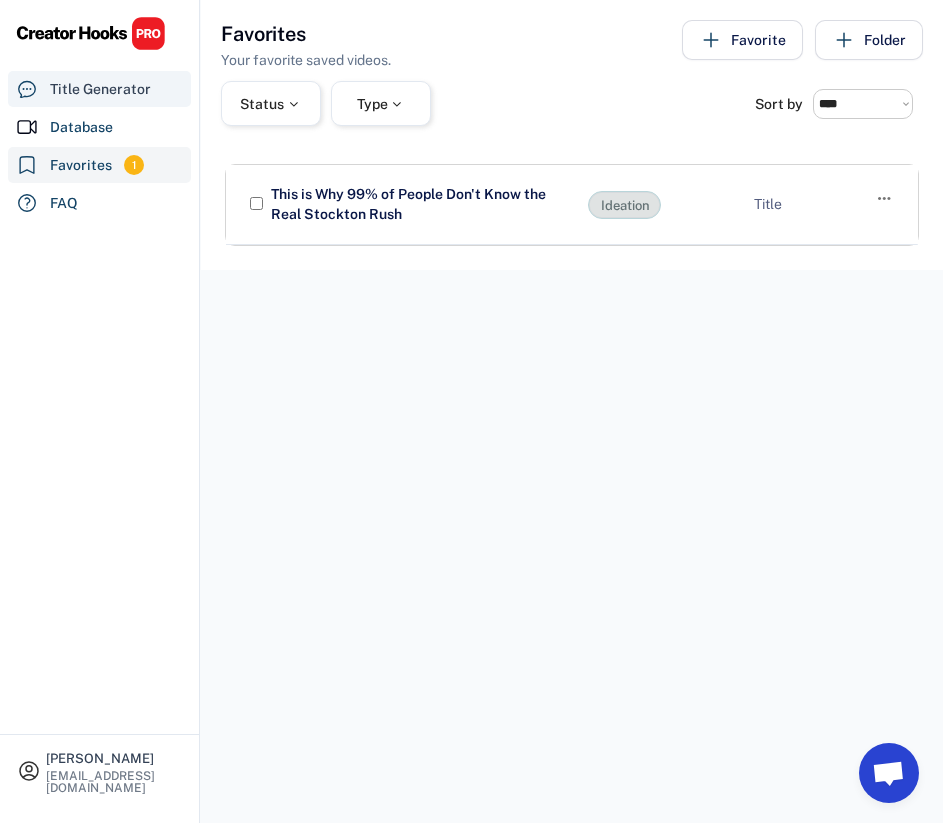 click on "Title Generator" at bounding box center [100, 89] 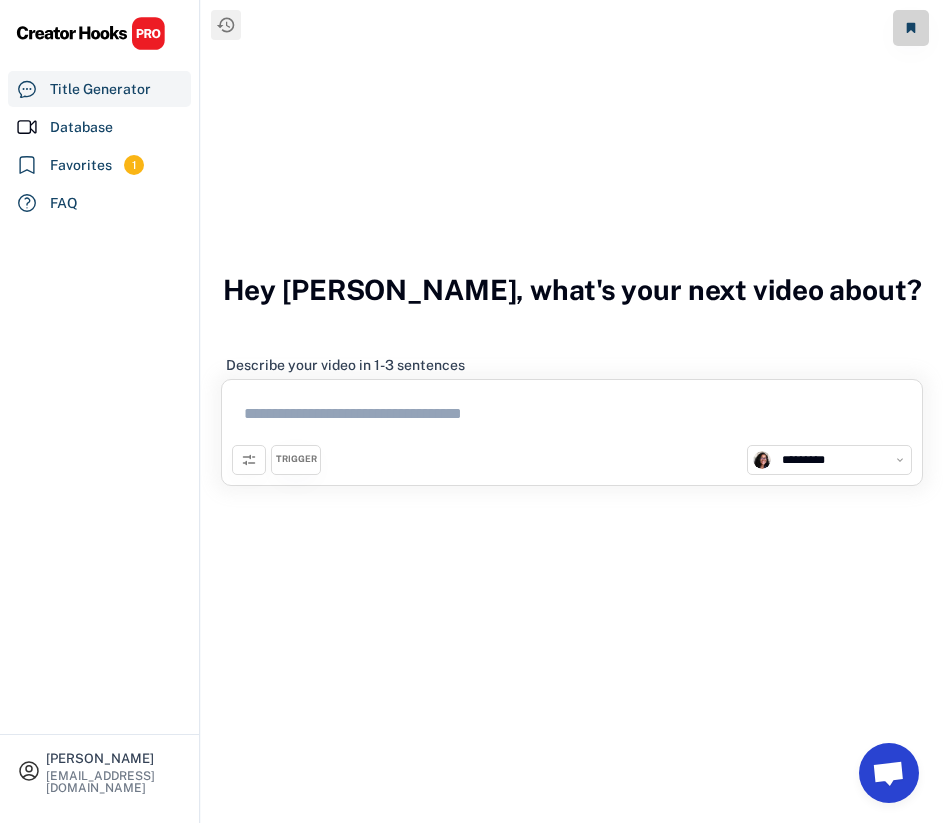 click at bounding box center (572, 417) 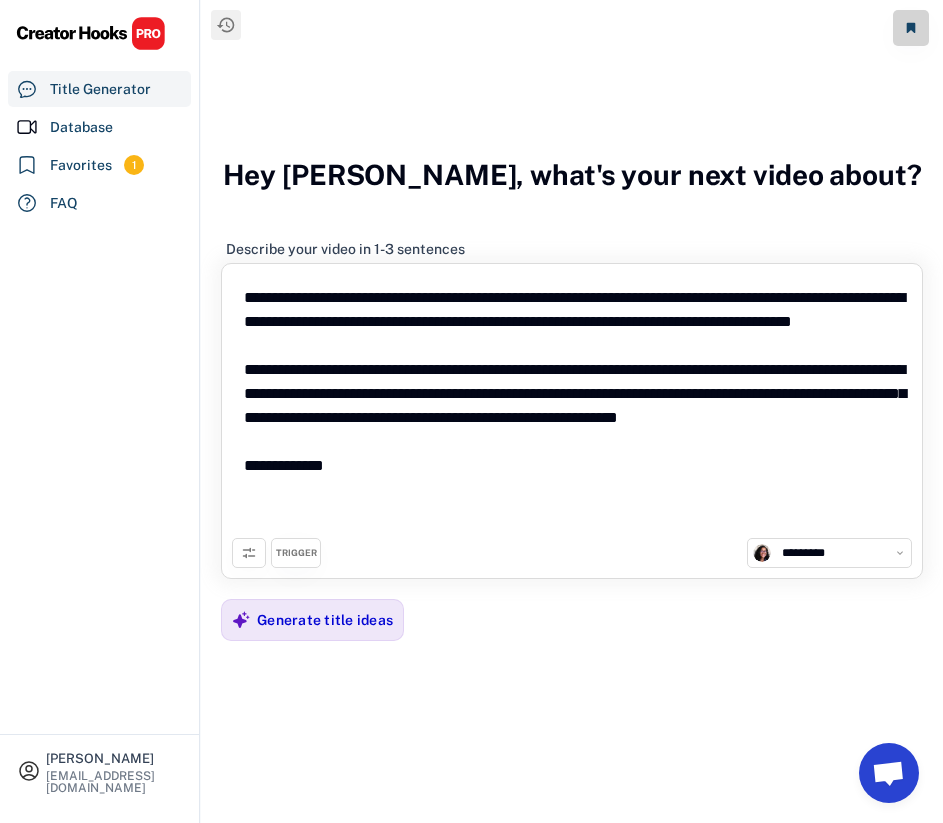 drag, startPoint x: 377, startPoint y: 501, endPoint x: 188, endPoint y: 263, distance: 303.9161 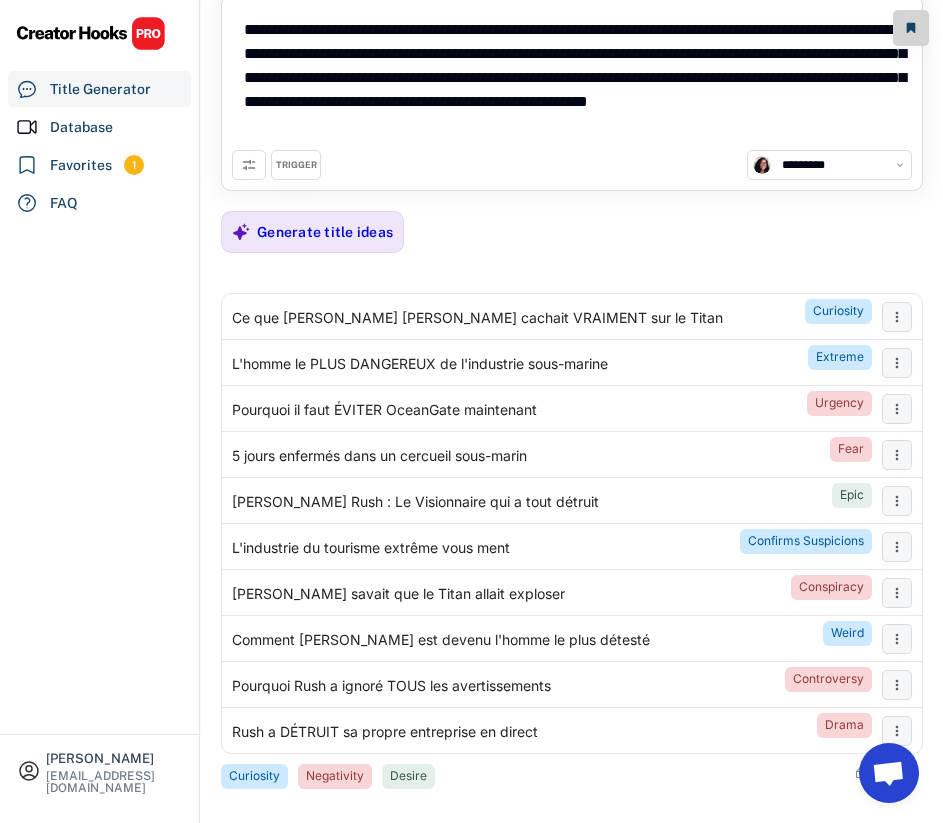 scroll, scrollTop: 116, scrollLeft: 0, axis: vertical 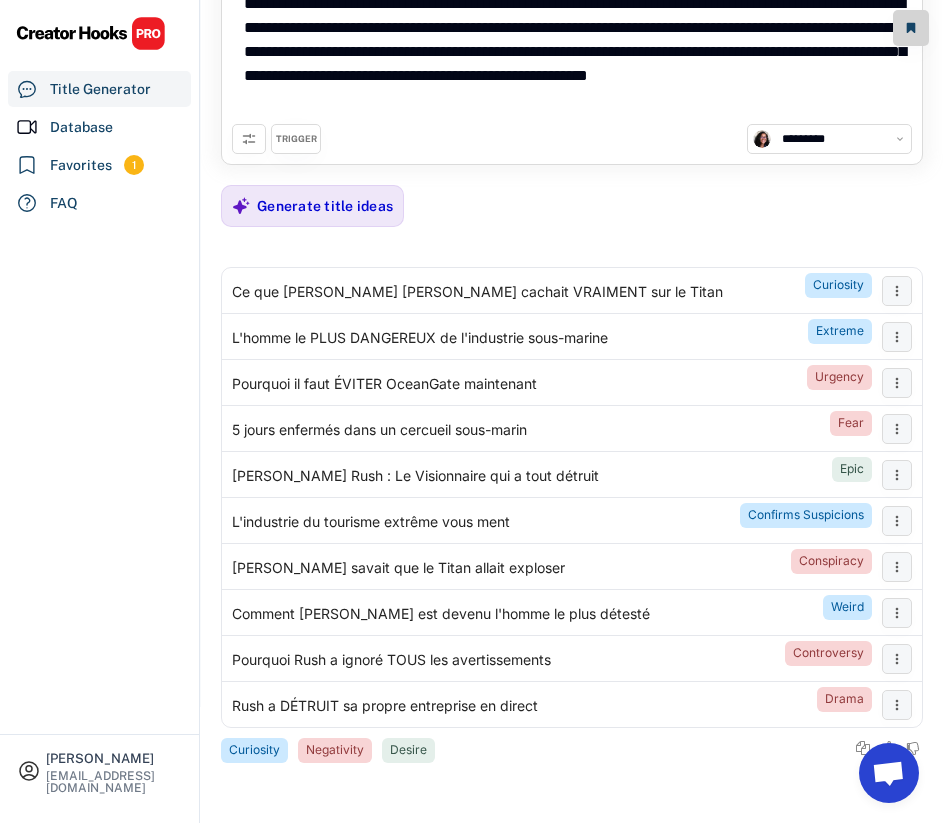 type on "**********" 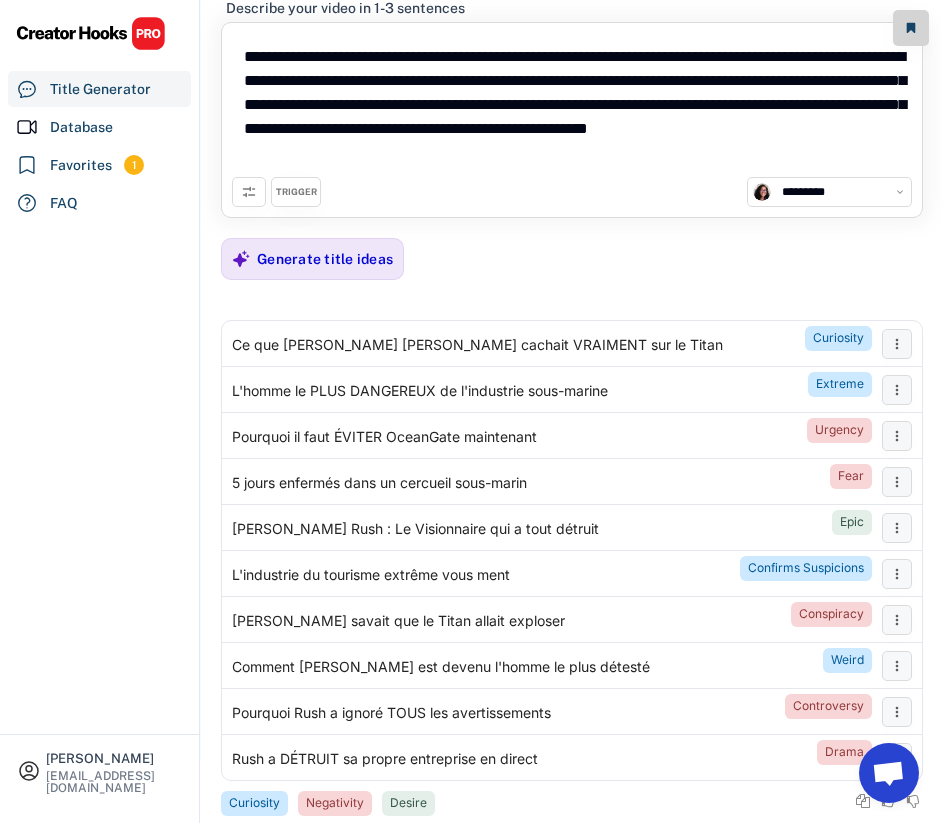 scroll, scrollTop: 116, scrollLeft: 0, axis: vertical 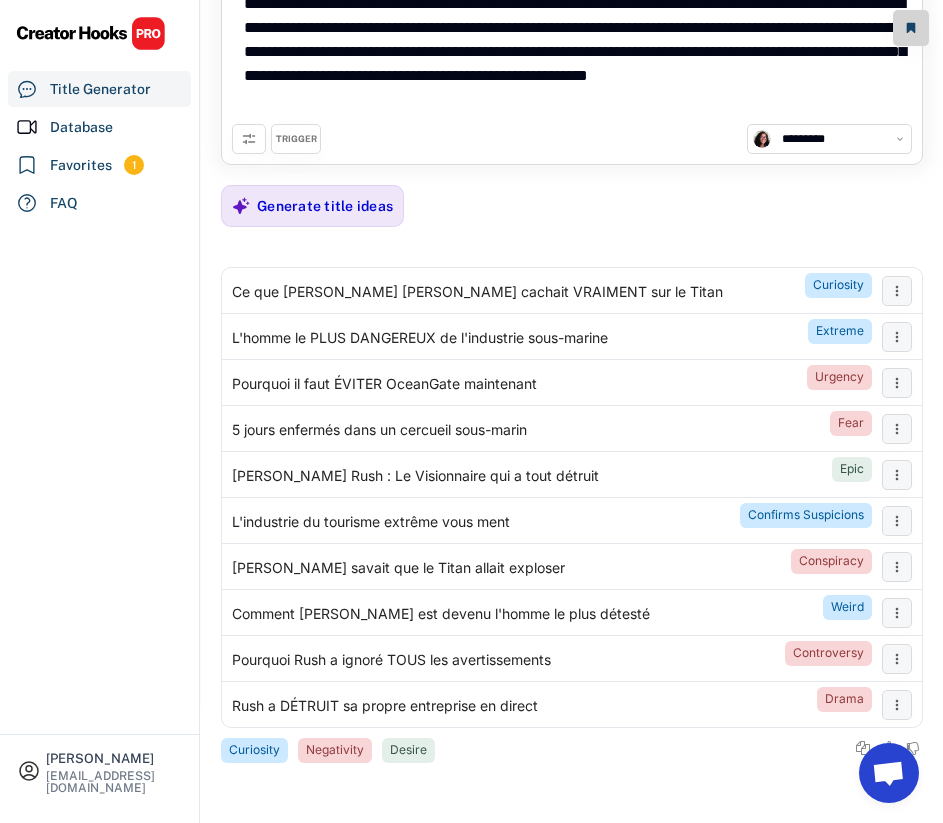 click on "TRIGGER" at bounding box center (296, 139) 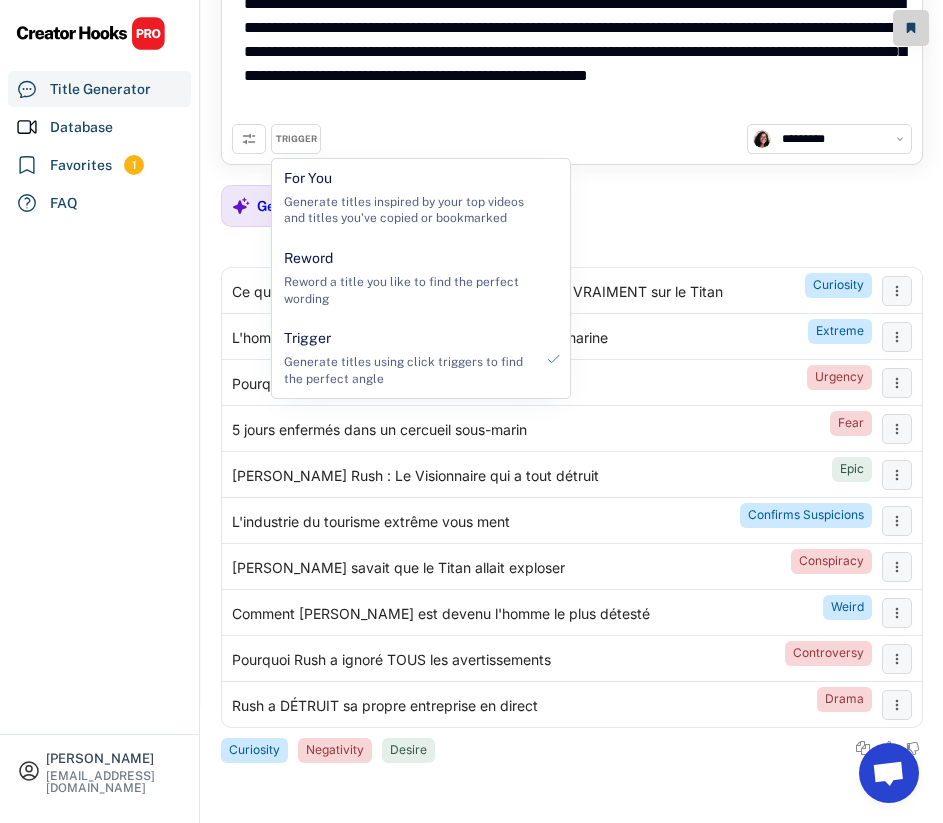 click 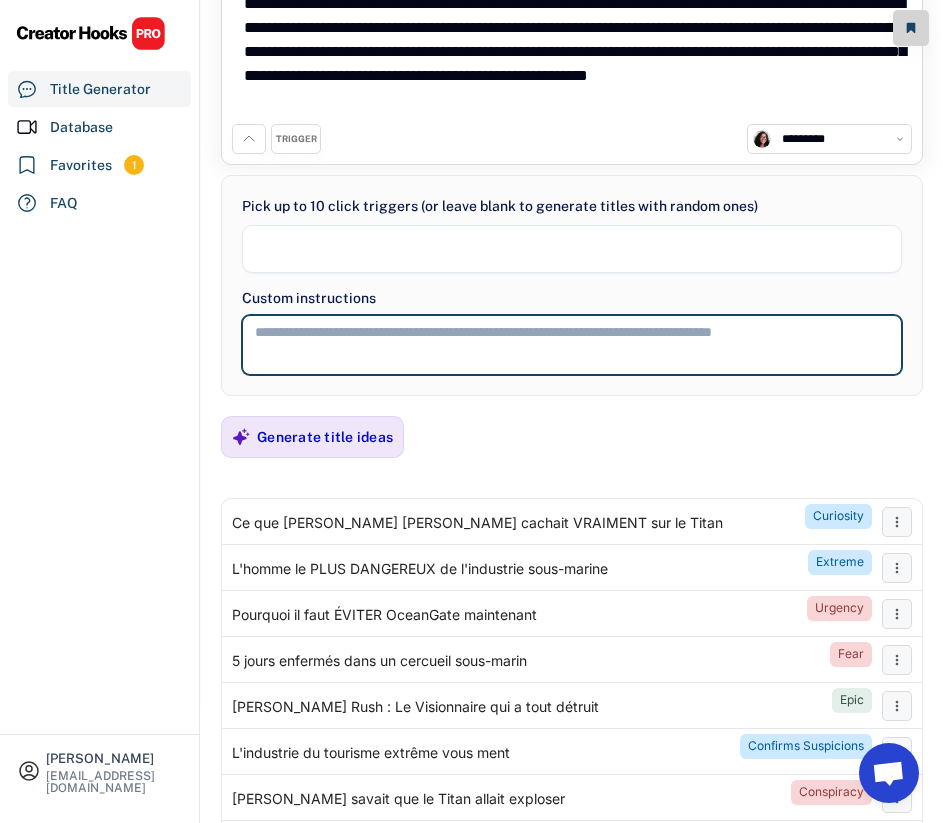 click at bounding box center [572, 345] 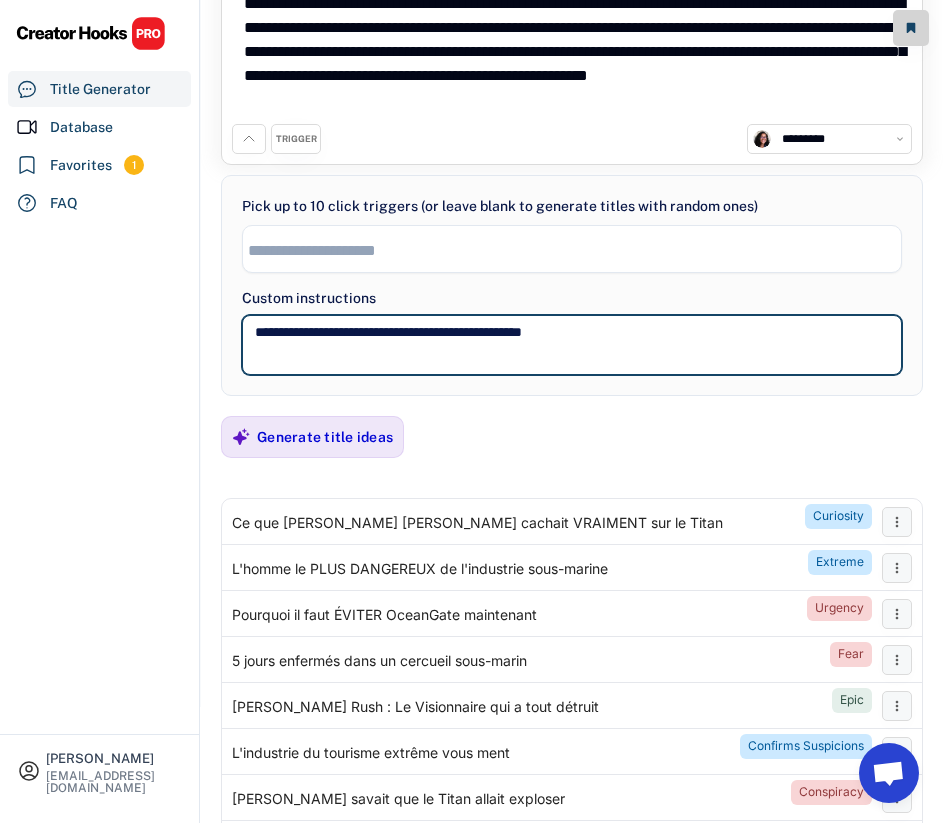 type on "**********" 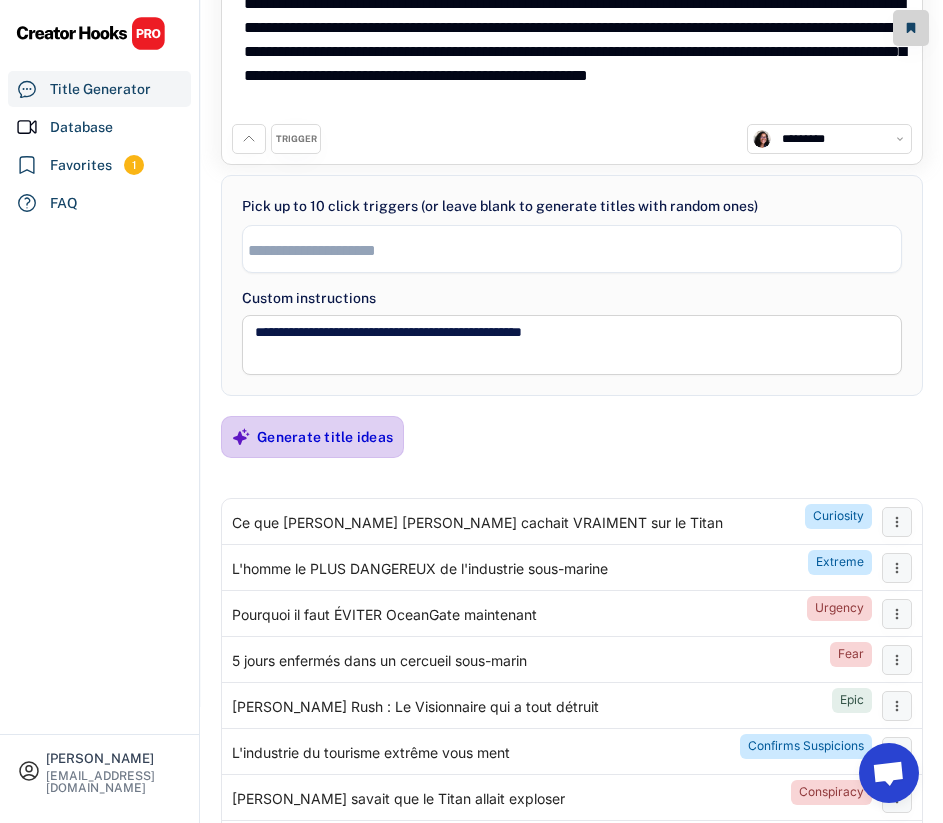 click on "Generate title ideas" at bounding box center [312, 437] 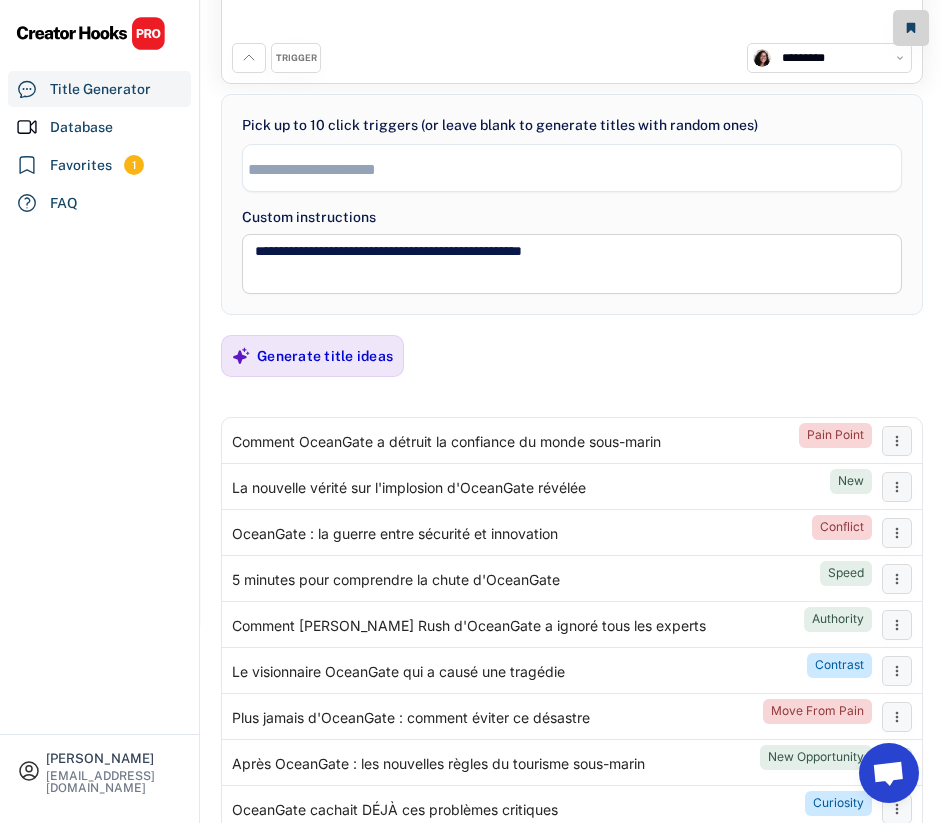 scroll, scrollTop: 199, scrollLeft: 0, axis: vertical 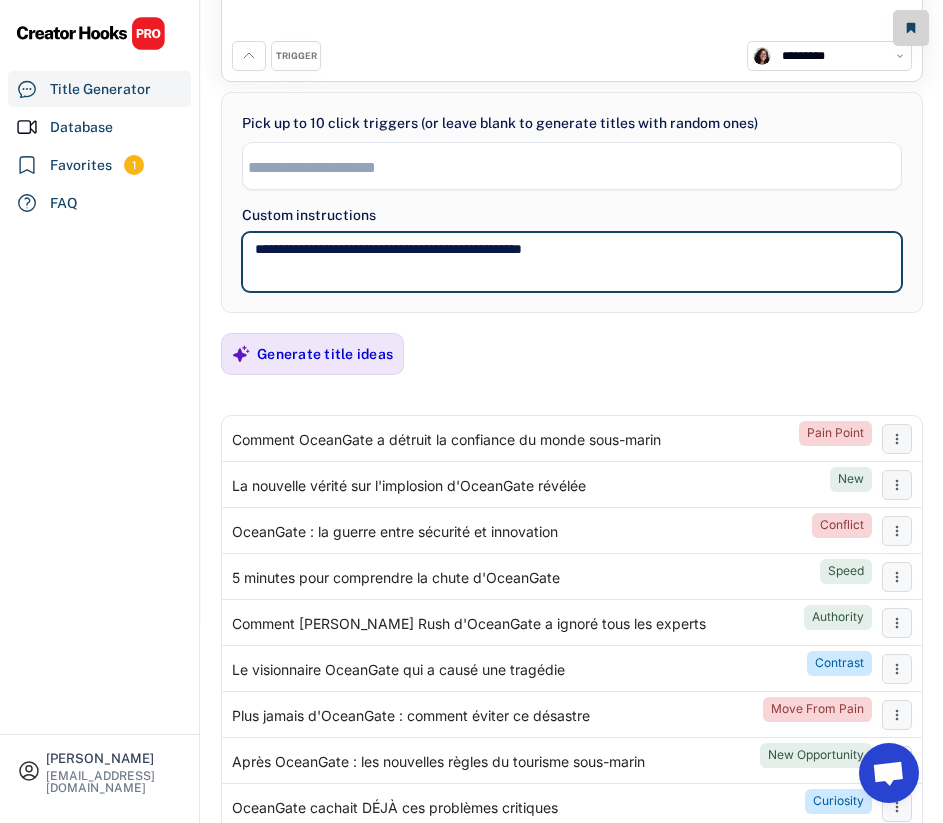 drag, startPoint x: 603, startPoint y: 257, endPoint x: 241, endPoint y: 254, distance: 362.01242 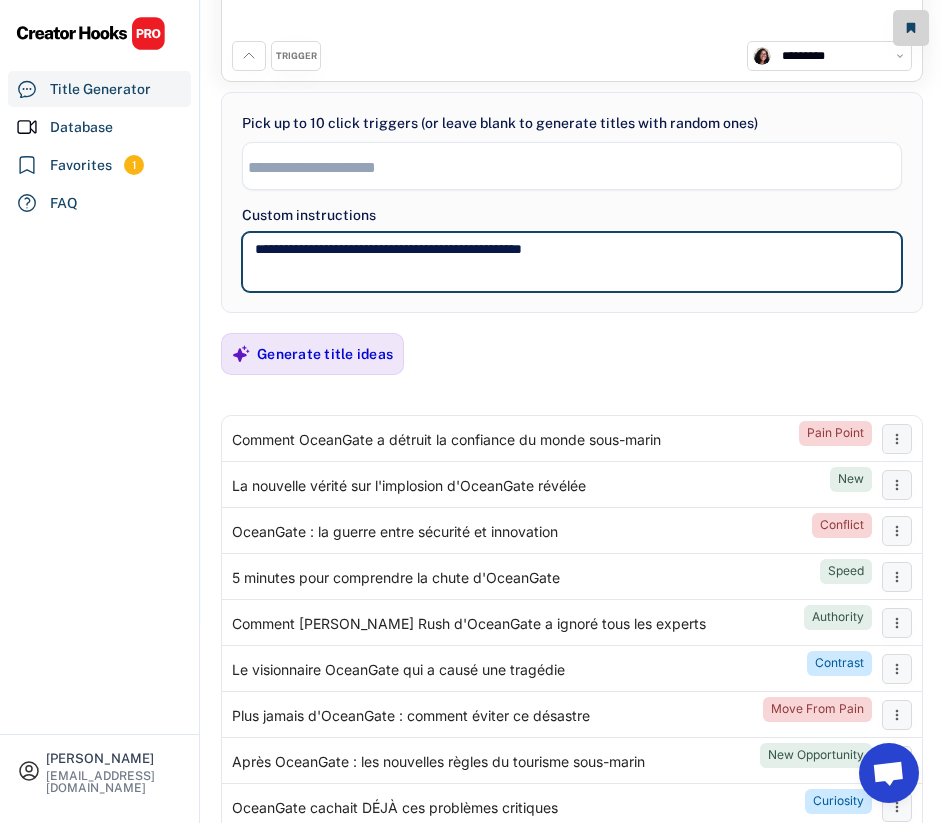 click on "**********" at bounding box center [572, 202] 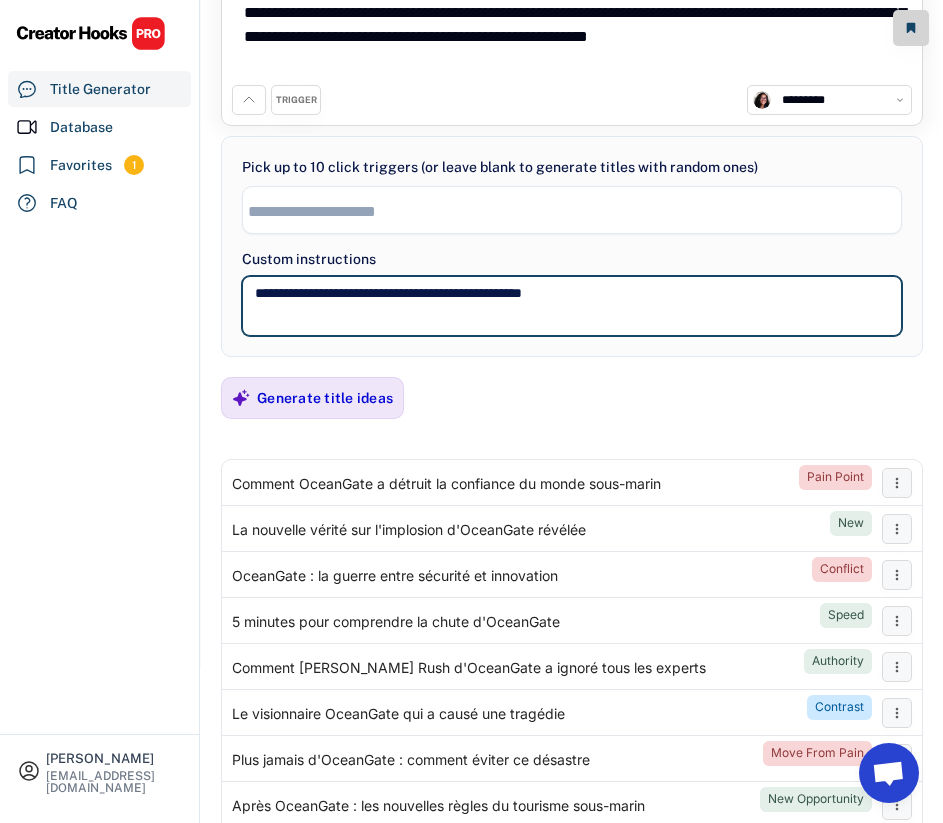 scroll, scrollTop: 87, scrollLeft: 0, axis: vertical 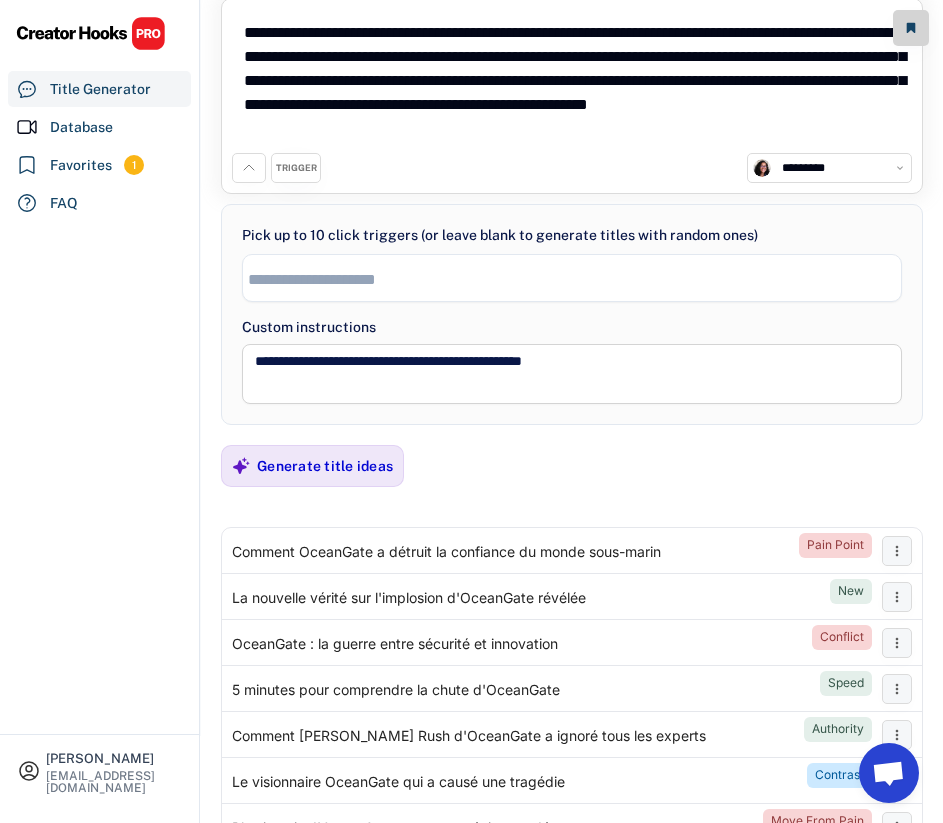 drag, startPoint x: 464, startPoint y: 127, endPoint x: 246, endPoint y: 17, distance: 244.18027 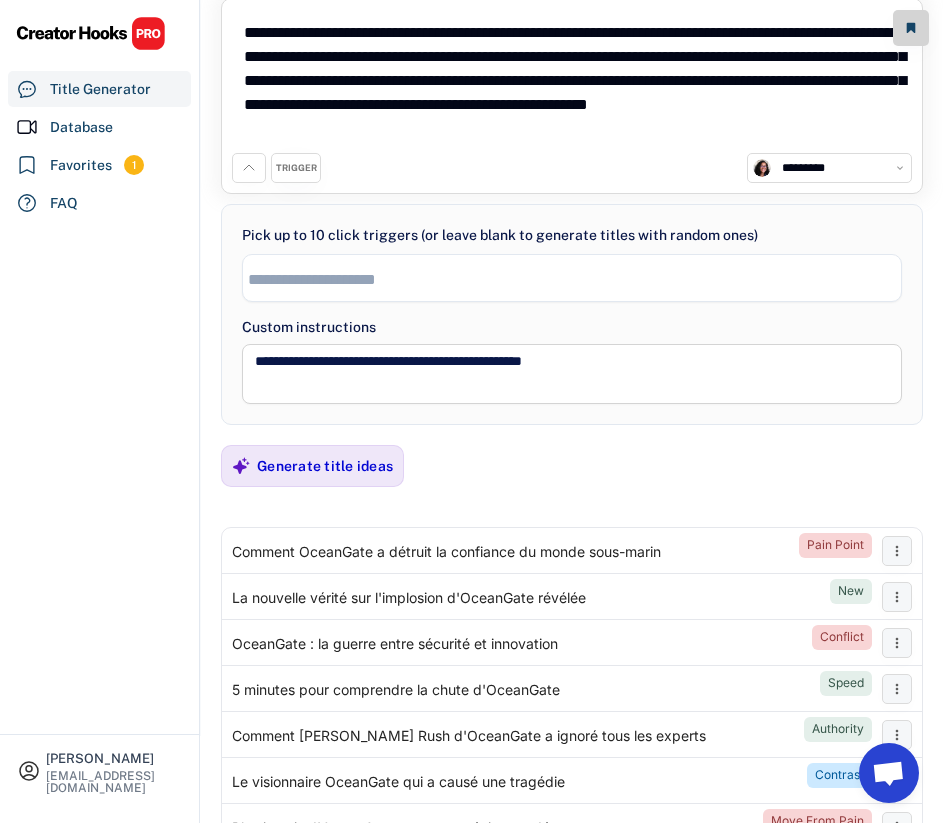 click on "**********" at bounding box center [572, 81] 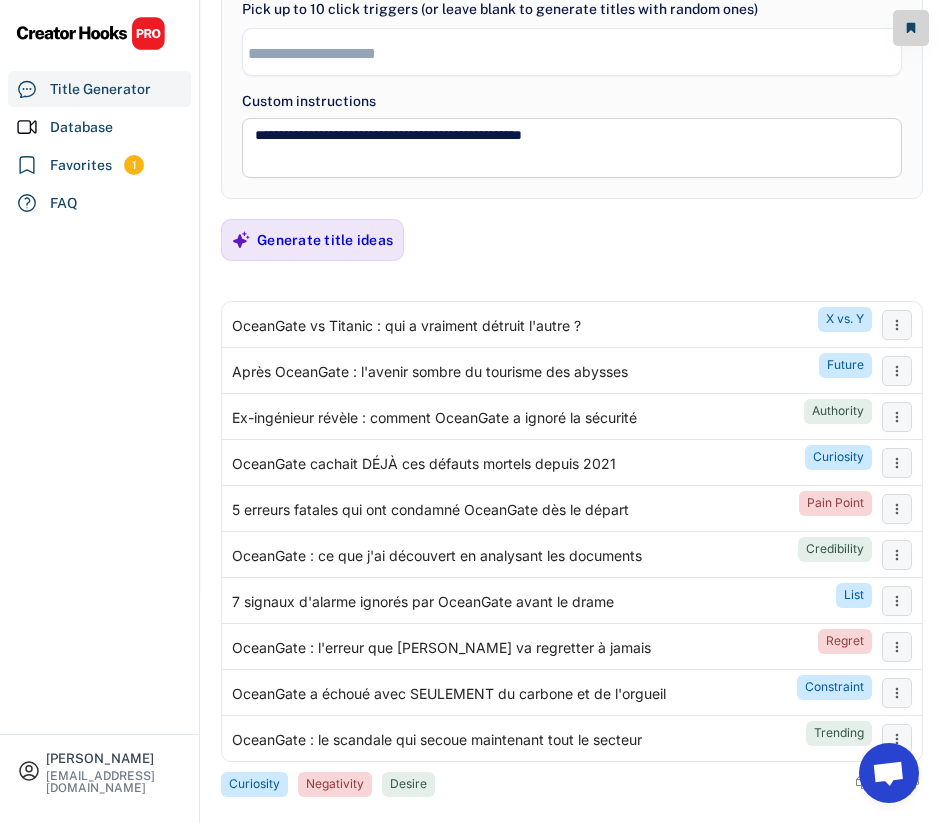 scroll, scrollTop: 258, scrollLeft: 0, axis: vertical 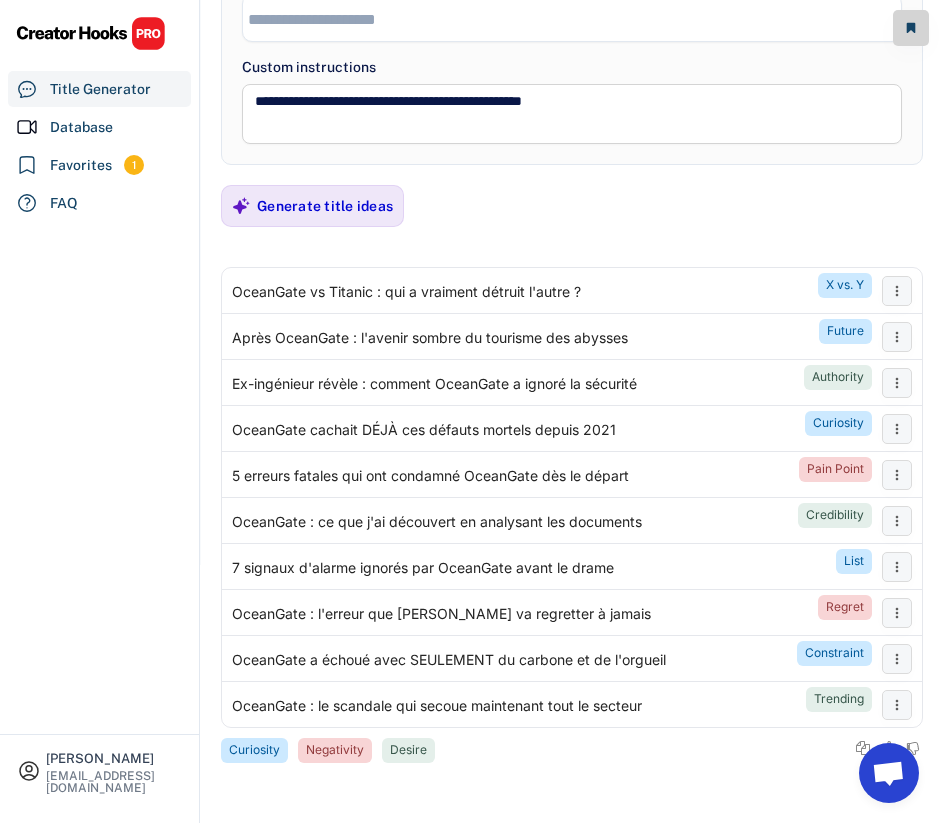type on "**********" 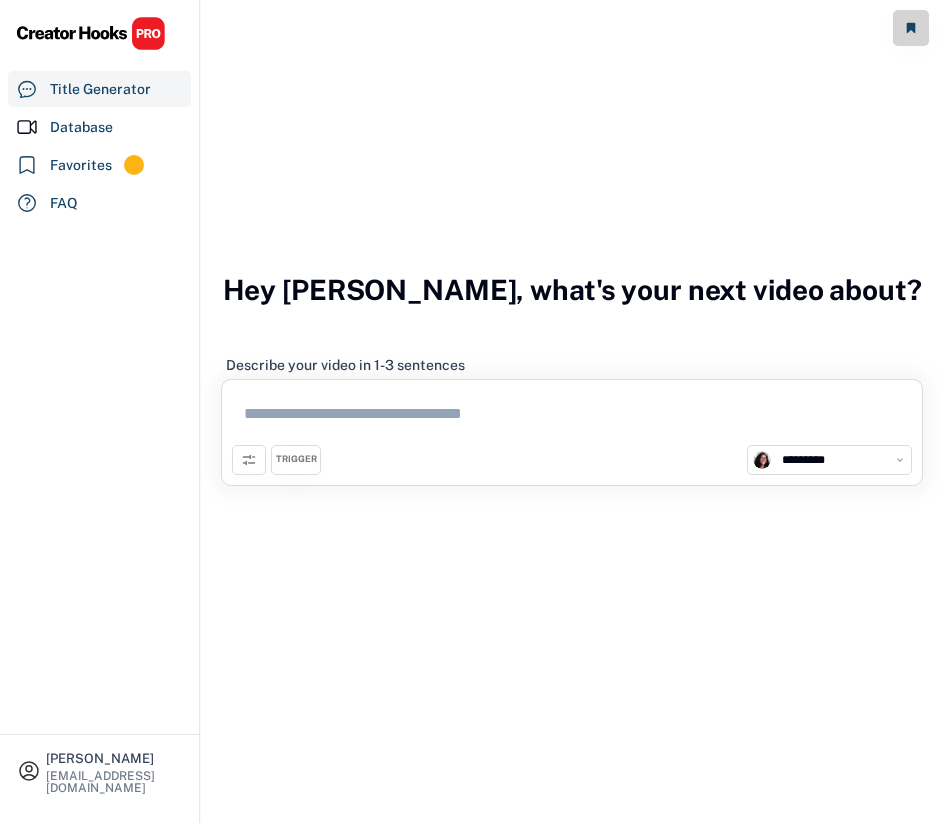 select on "**********" 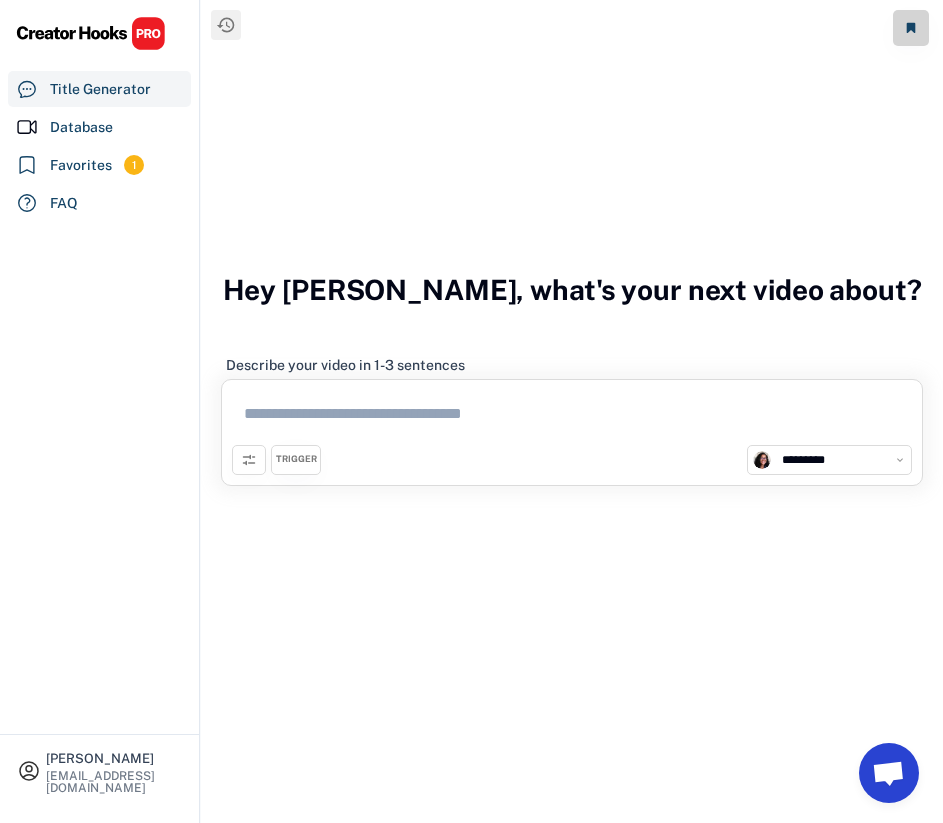 click at bounding box center (572, 417) 